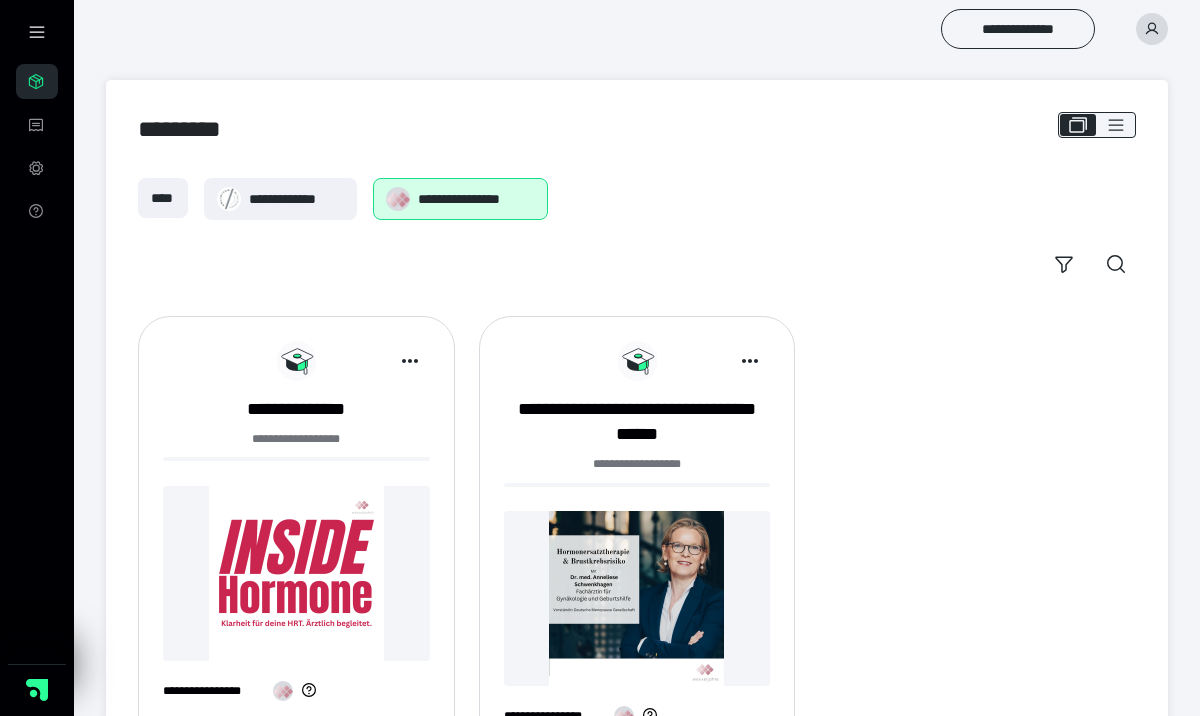 scroll, scrollTop: 0, scrollLeft: 0, axis: both 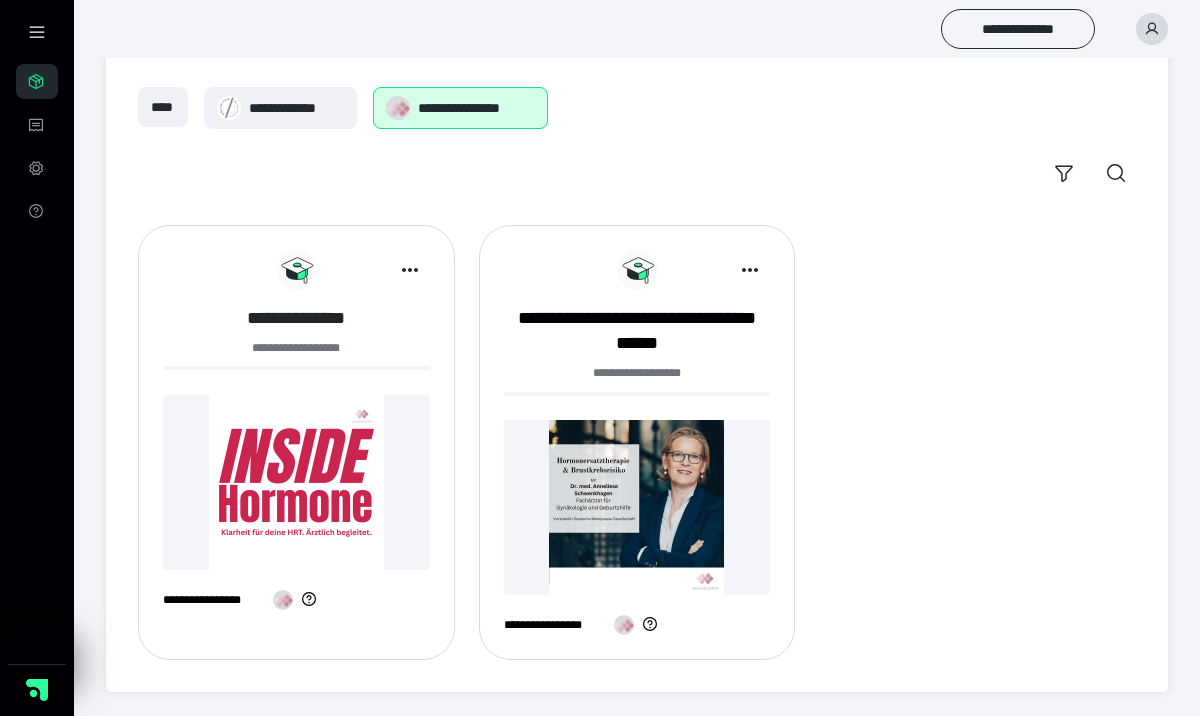 click on "**********" at bounding box center [296, 318] 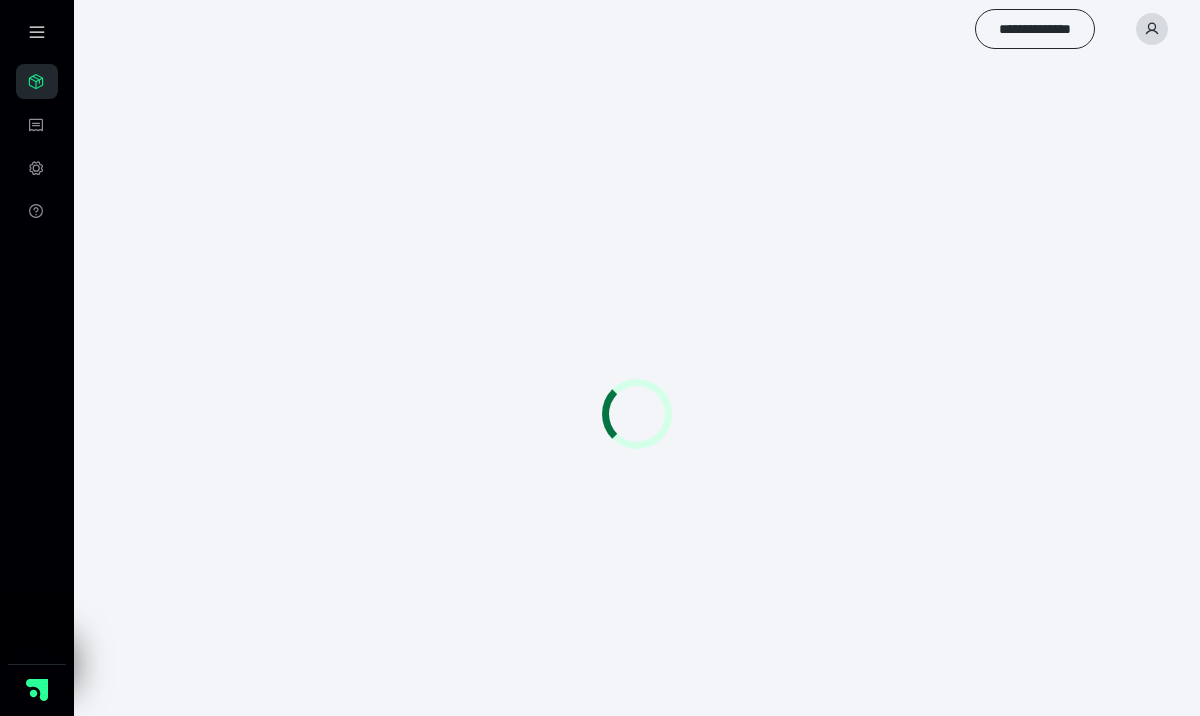 scroll, scrollTop: 0, scrollLeft: 0, axis: both 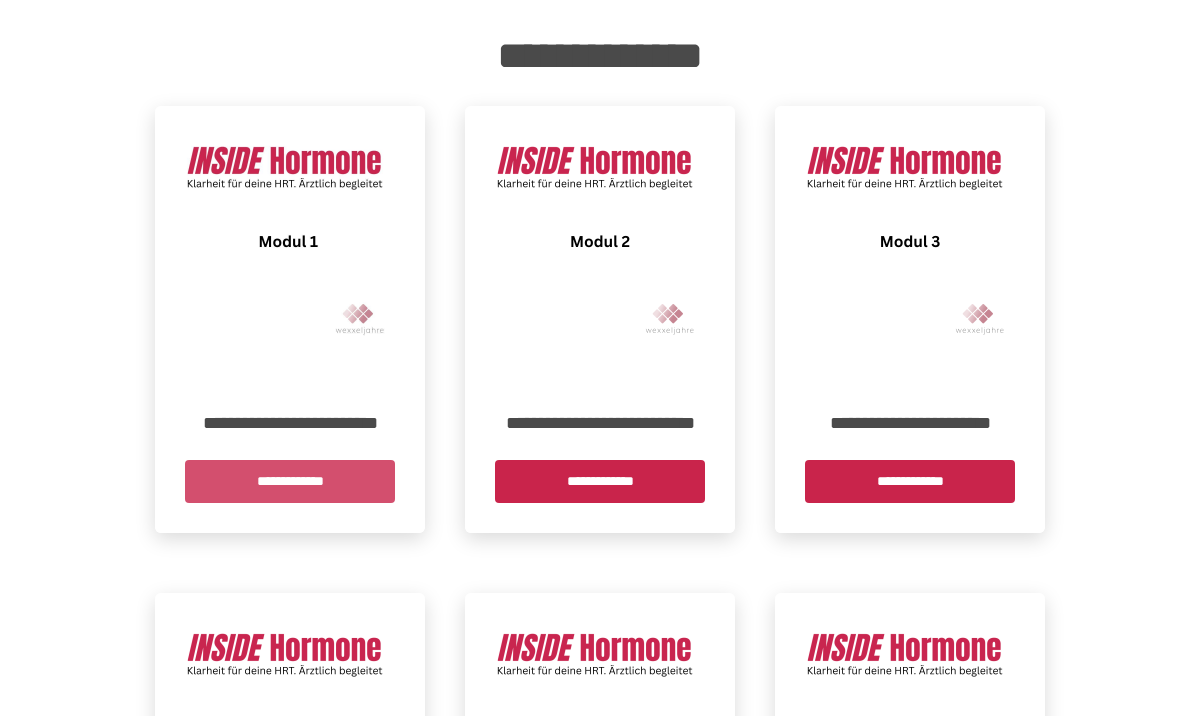 click on "**********" at bounding box center (290, 481) 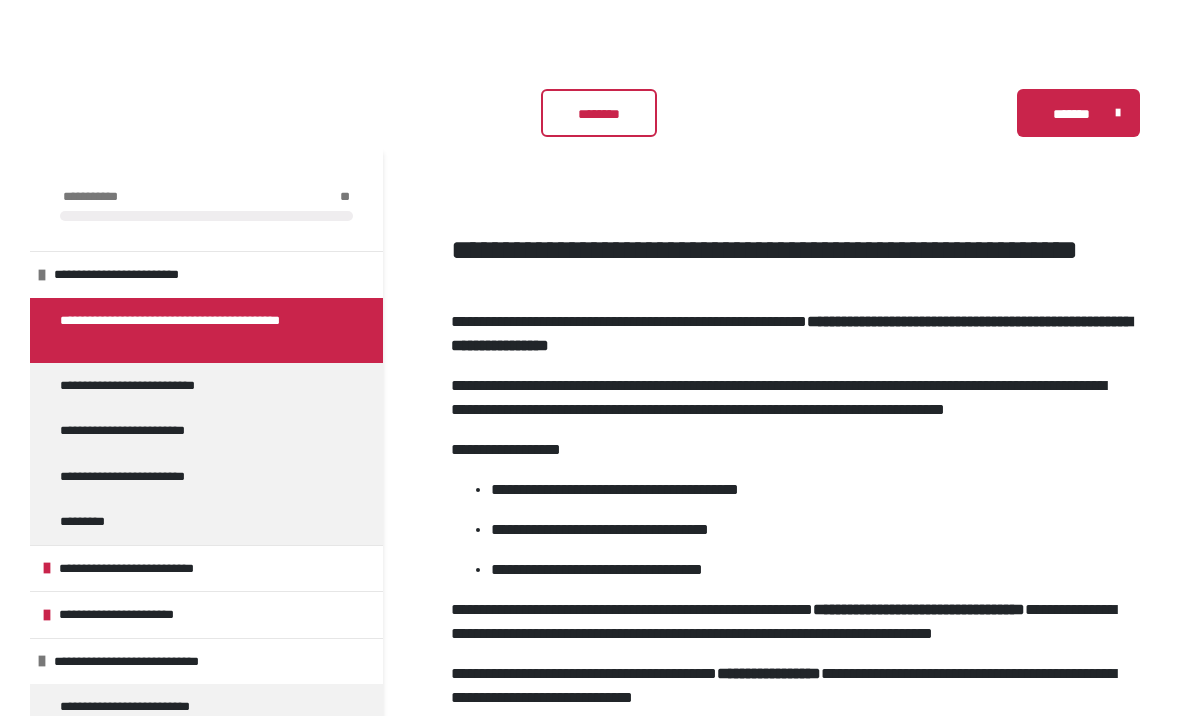 scroll, scrollTop: 183, scrollLeft: 0, axis: vertical 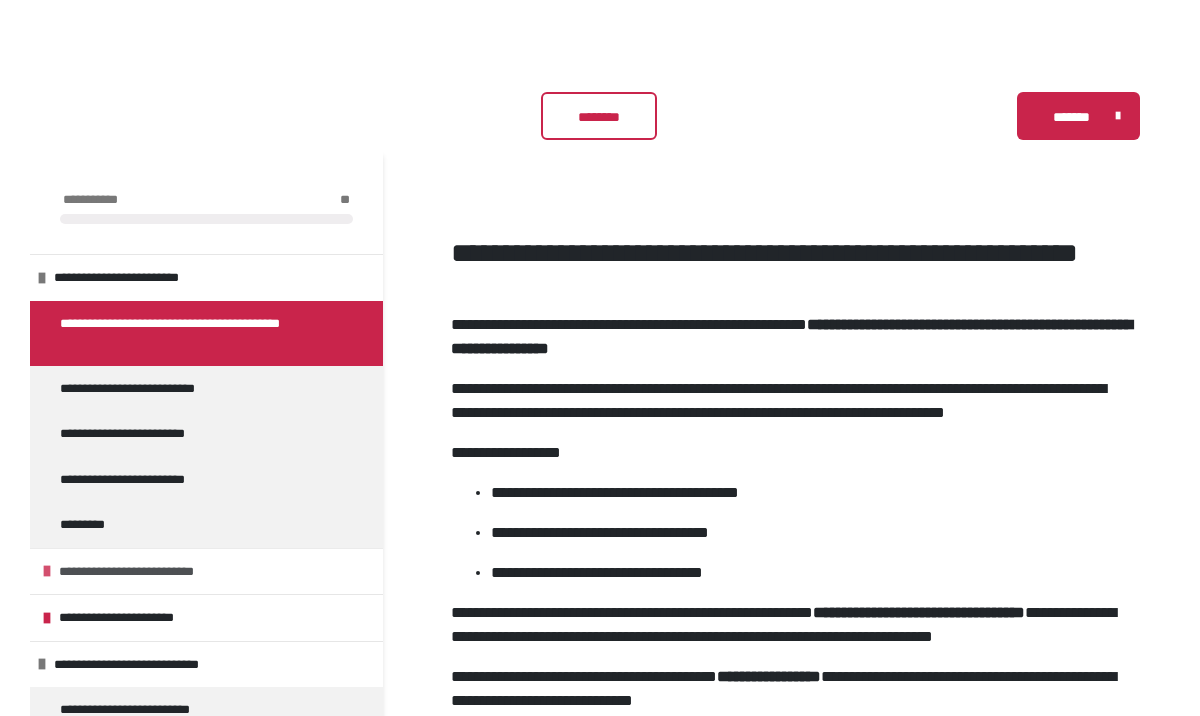 click on "**********" at bounding box center (153, 572) 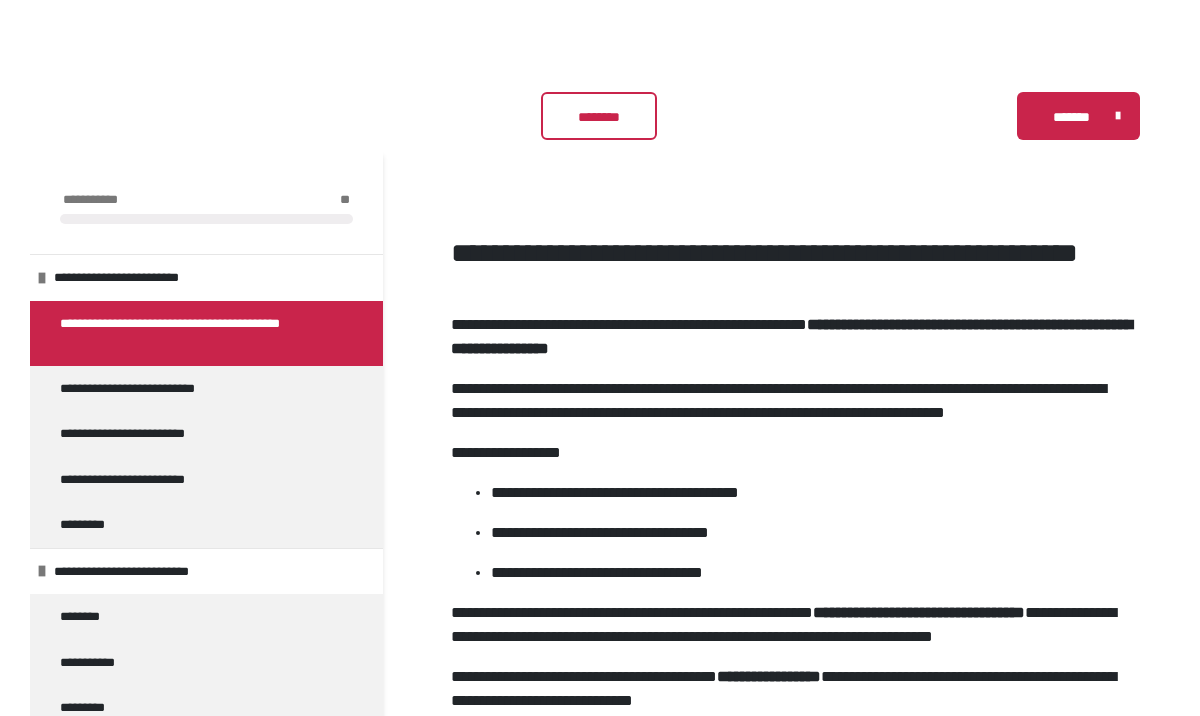 scroll, scrollTop: 0, scrollLeft: 0, axis: both 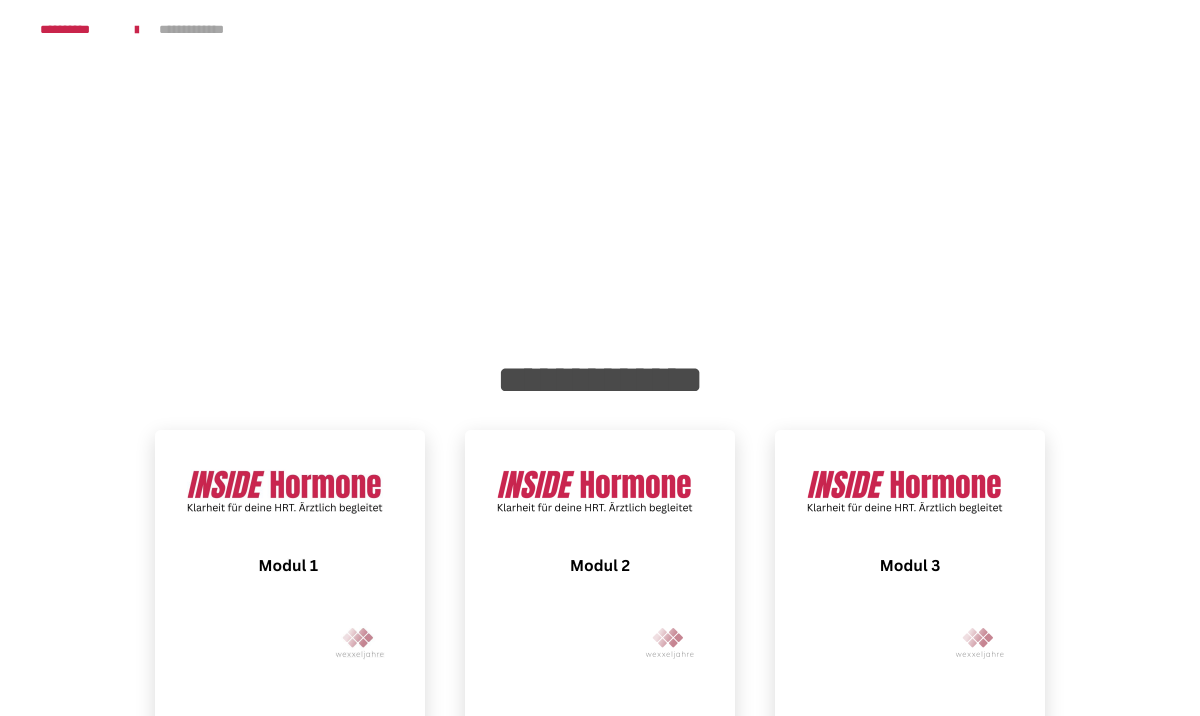 click at bounding box center [600, 565] 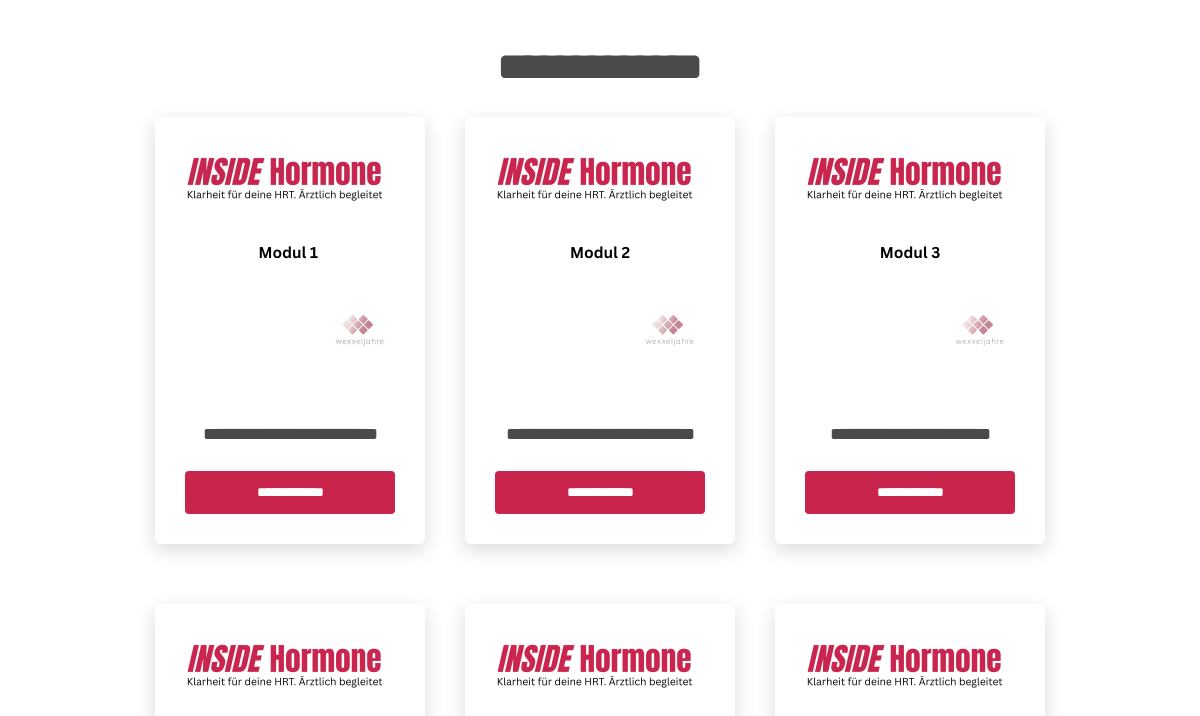 scroll, scrollTop: 324, scrollLeft: 0, axis: vertical 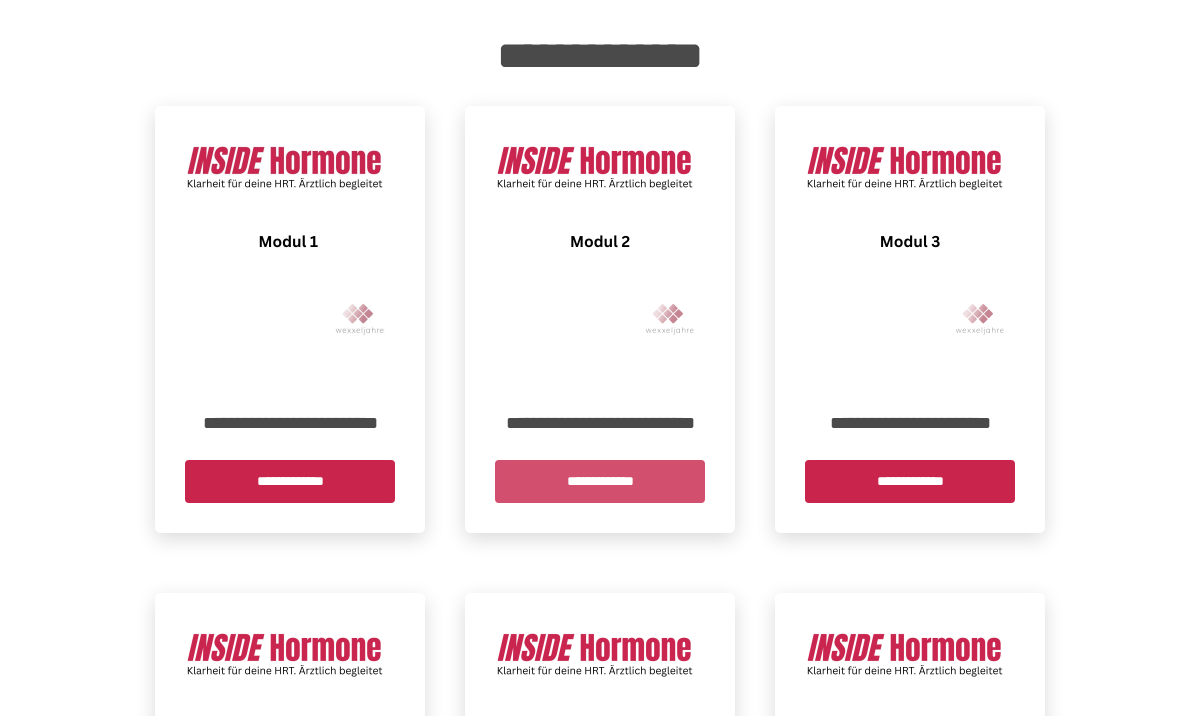 click on "**********" at bounding box center (600, 481) 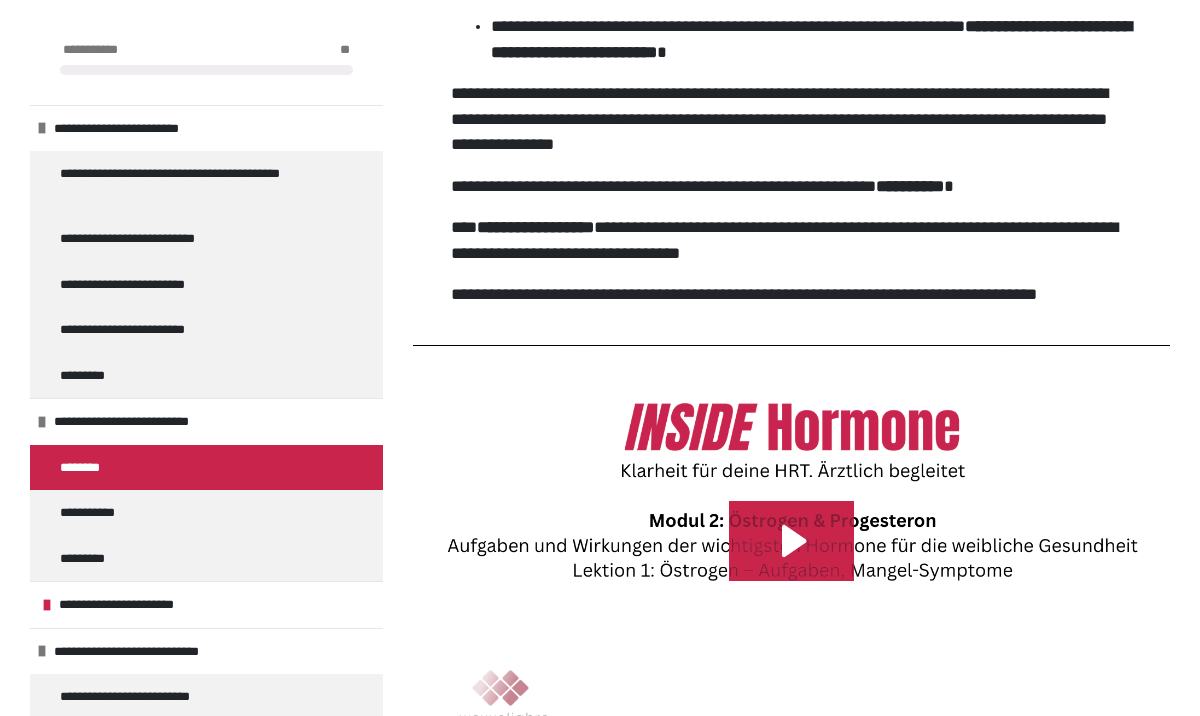 scroll, scrollTop: 872, scrollLeft: 0, axis: vertical 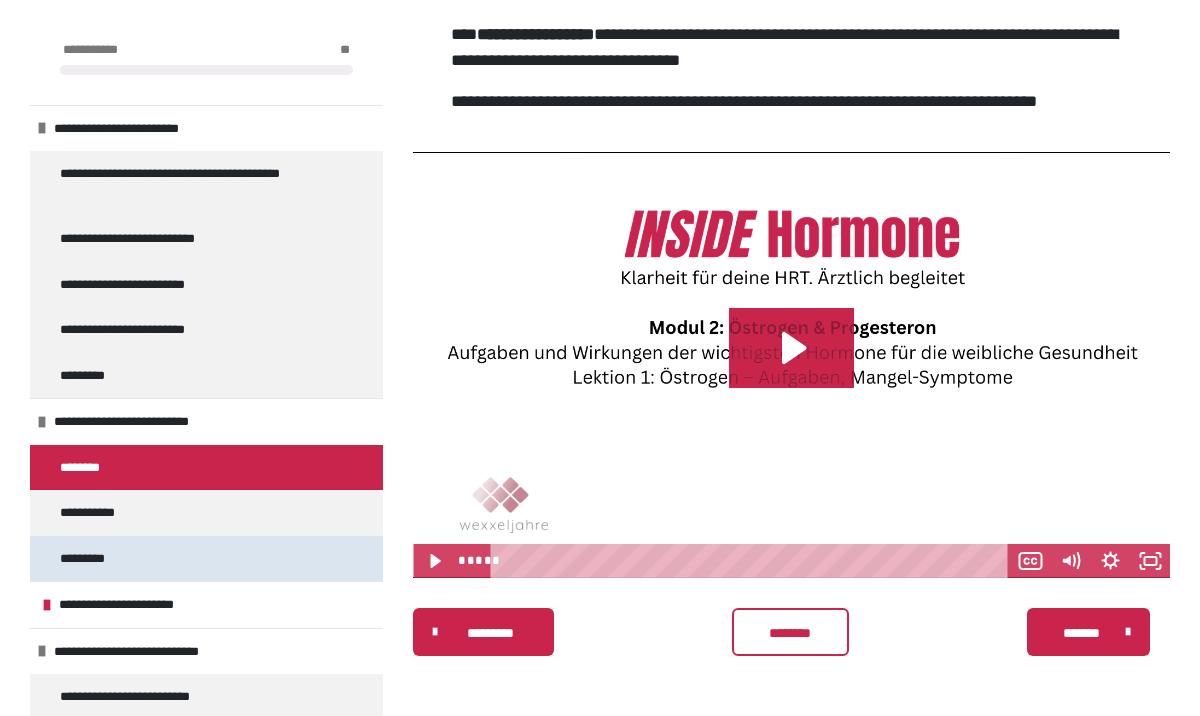 click on "*********" at bounding box center [96, 559] 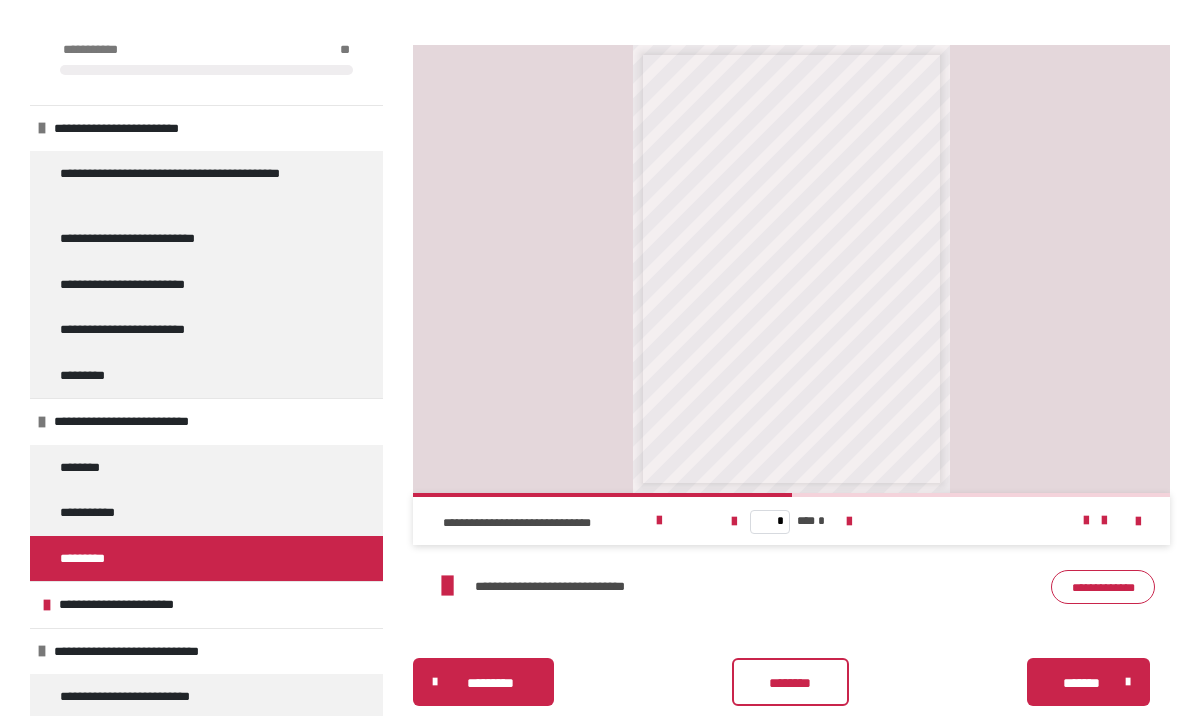 scroll, scrollTop: 506, scrollLeft: 0, axis: vertical 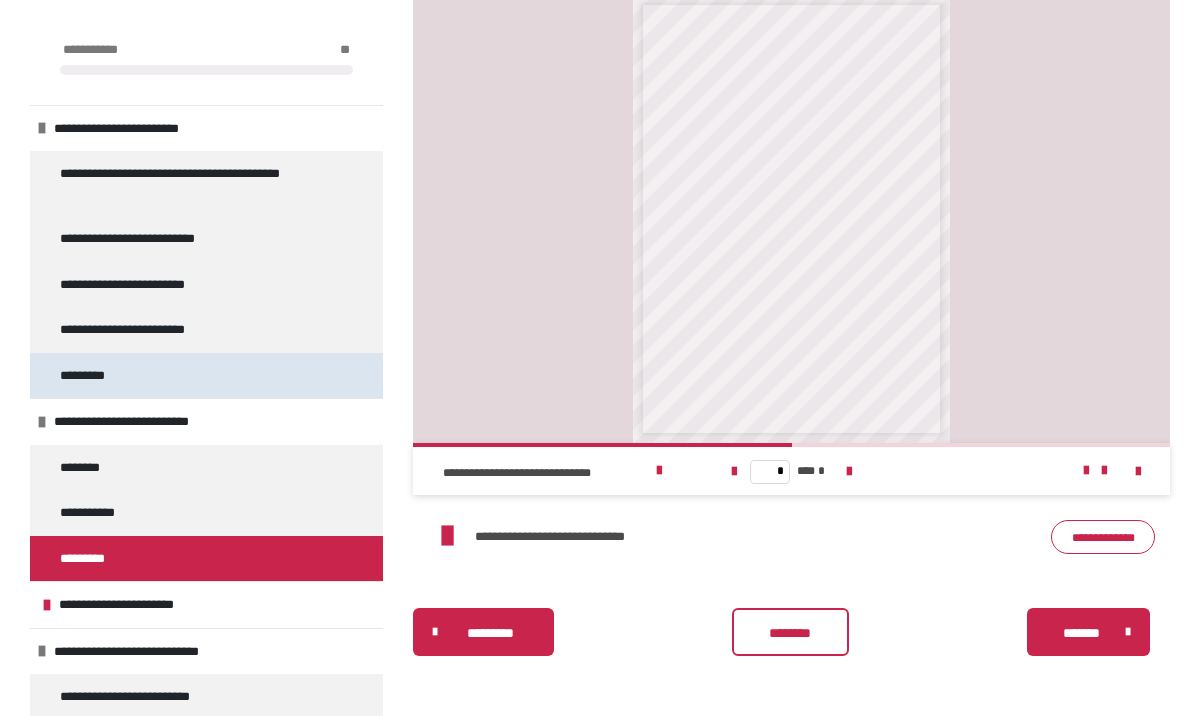 click on "*********" at bounding box center [96, 376] 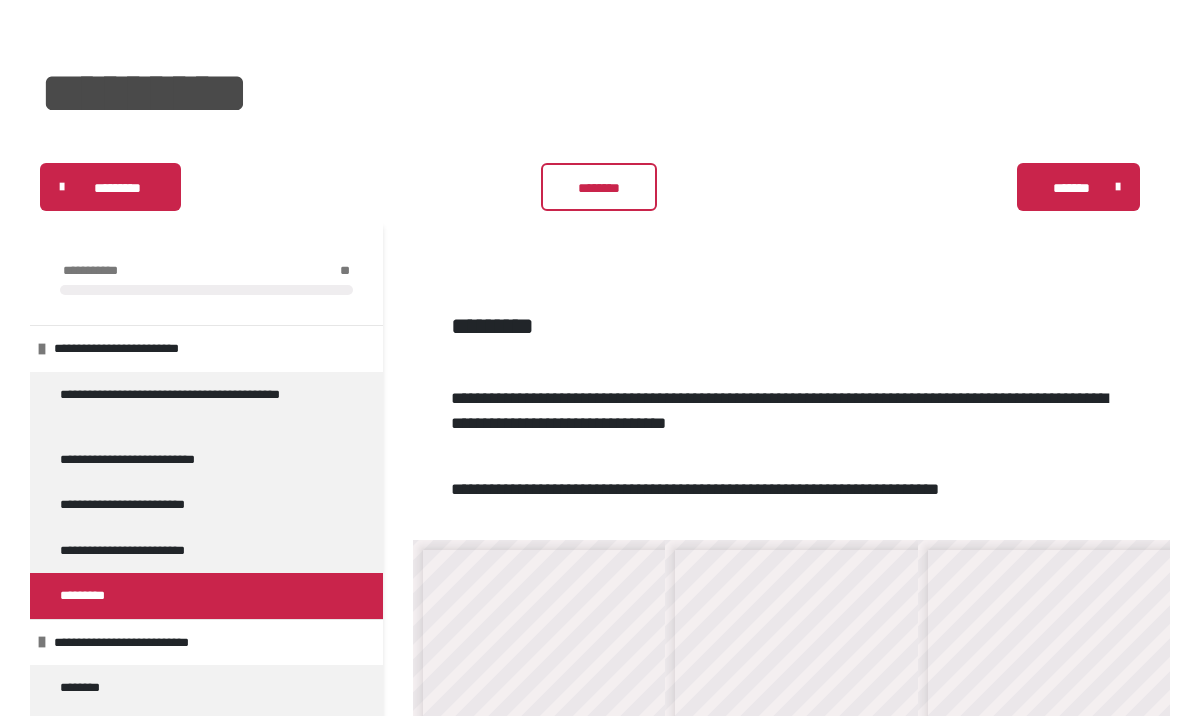 scroll, scrollTop: 0, scrollLeft: 0, axis: both 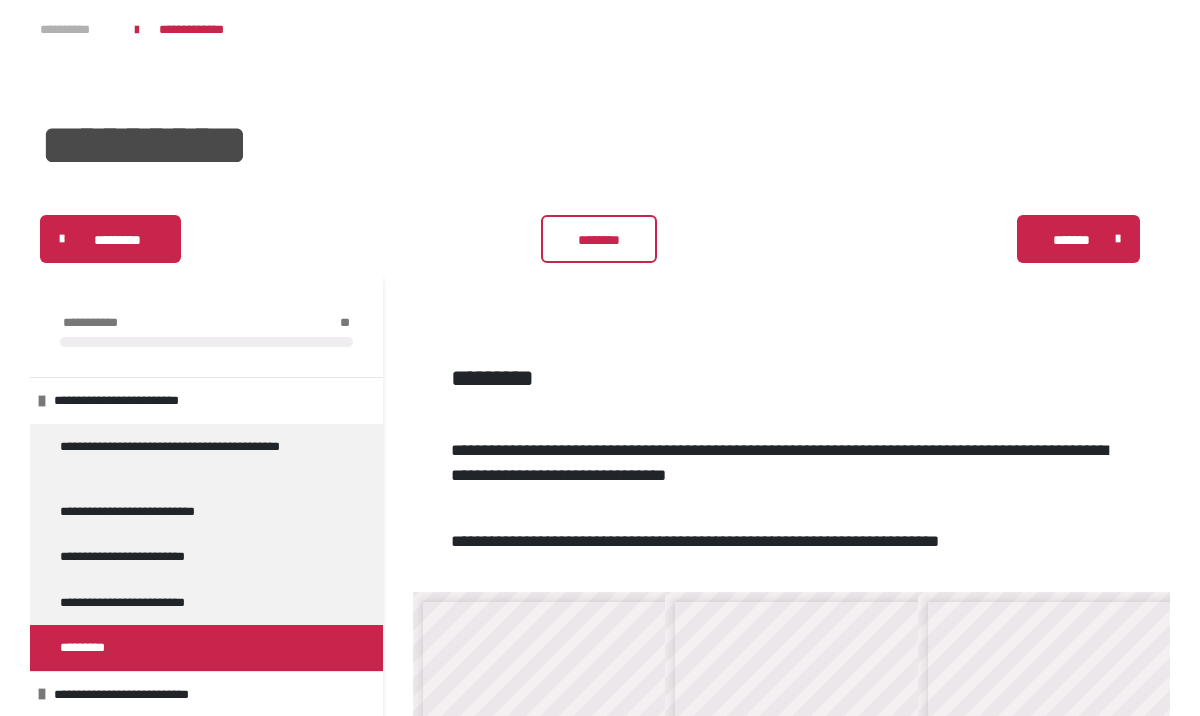 click on "**********" at bounding box center (77, 30) 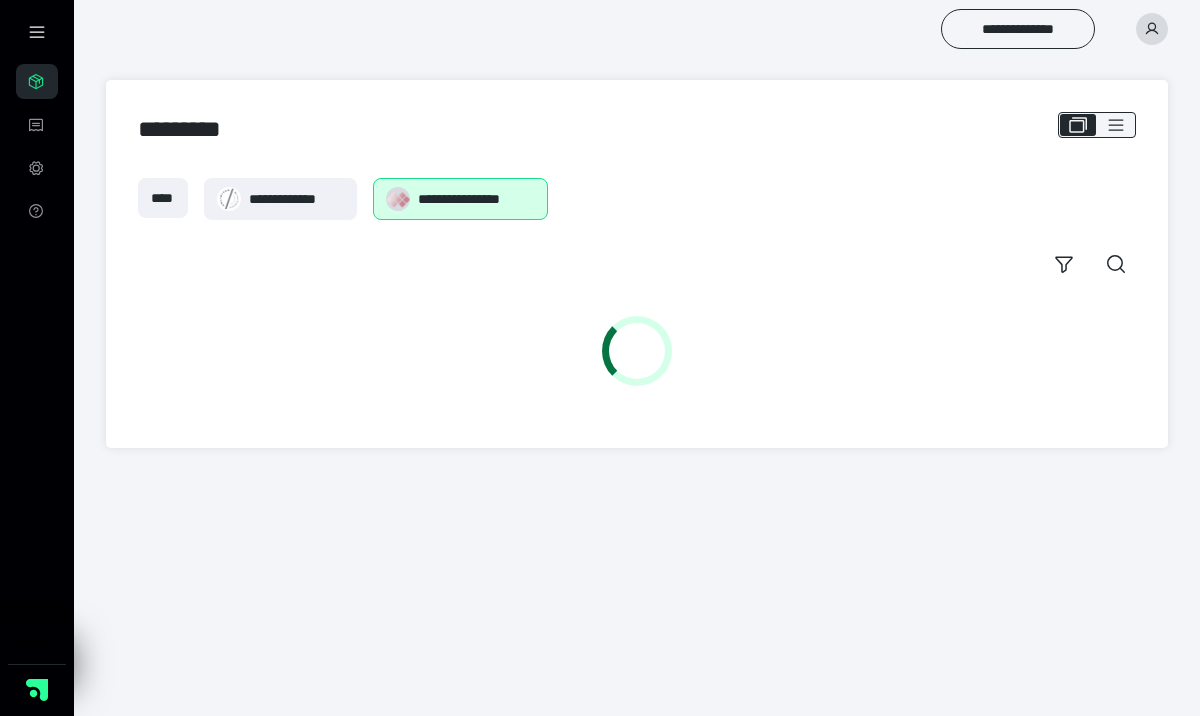 scroll, scrollTop: 0, scrollLeft: 0, axis: both 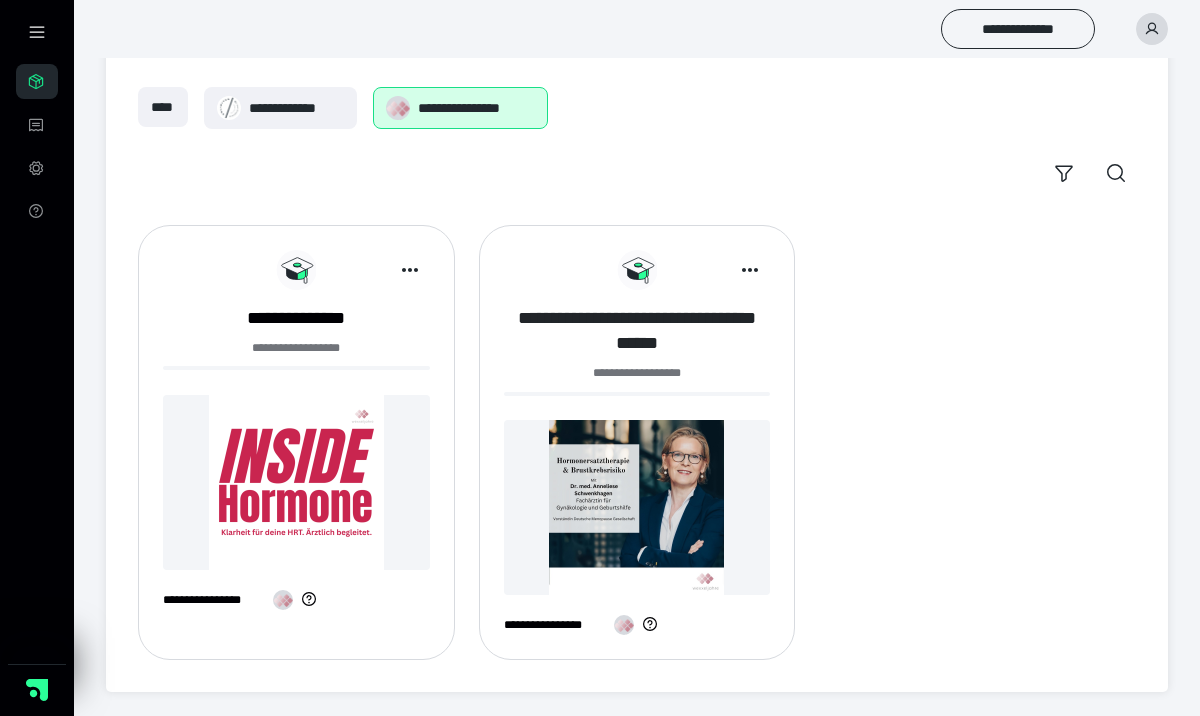 click on "**********" at bounding box center [637, 331] 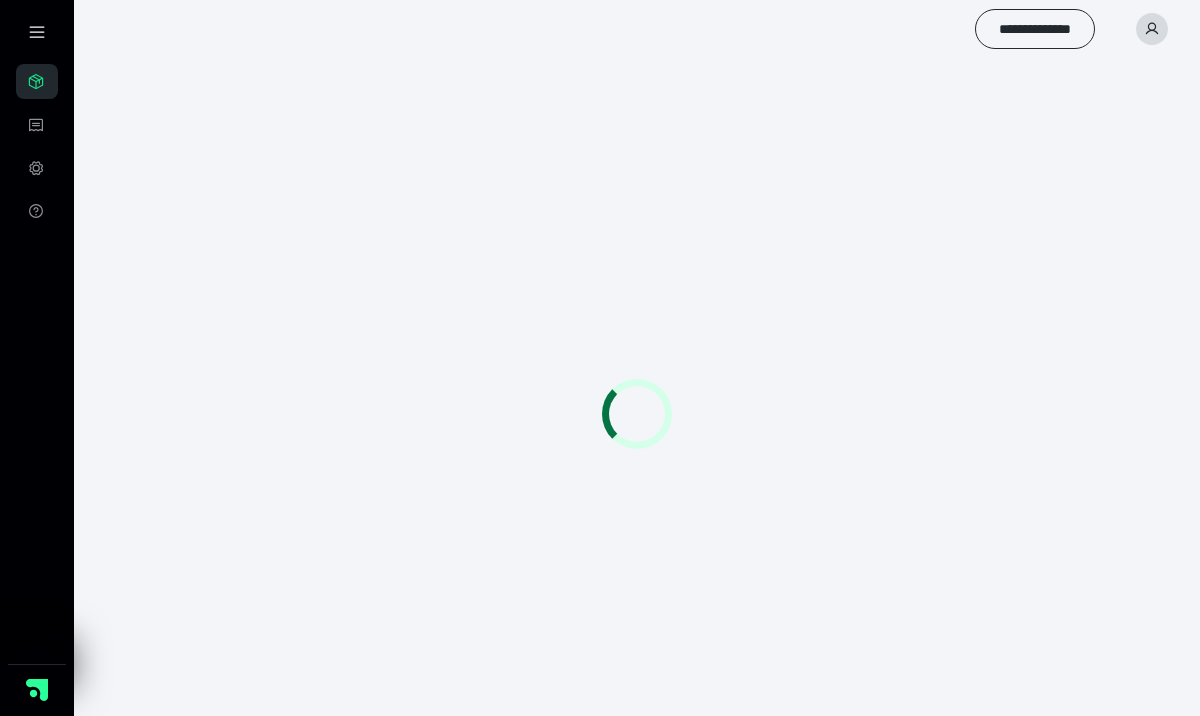 scroll, scrollTop: 0, scrollLeft: 0, axis: both 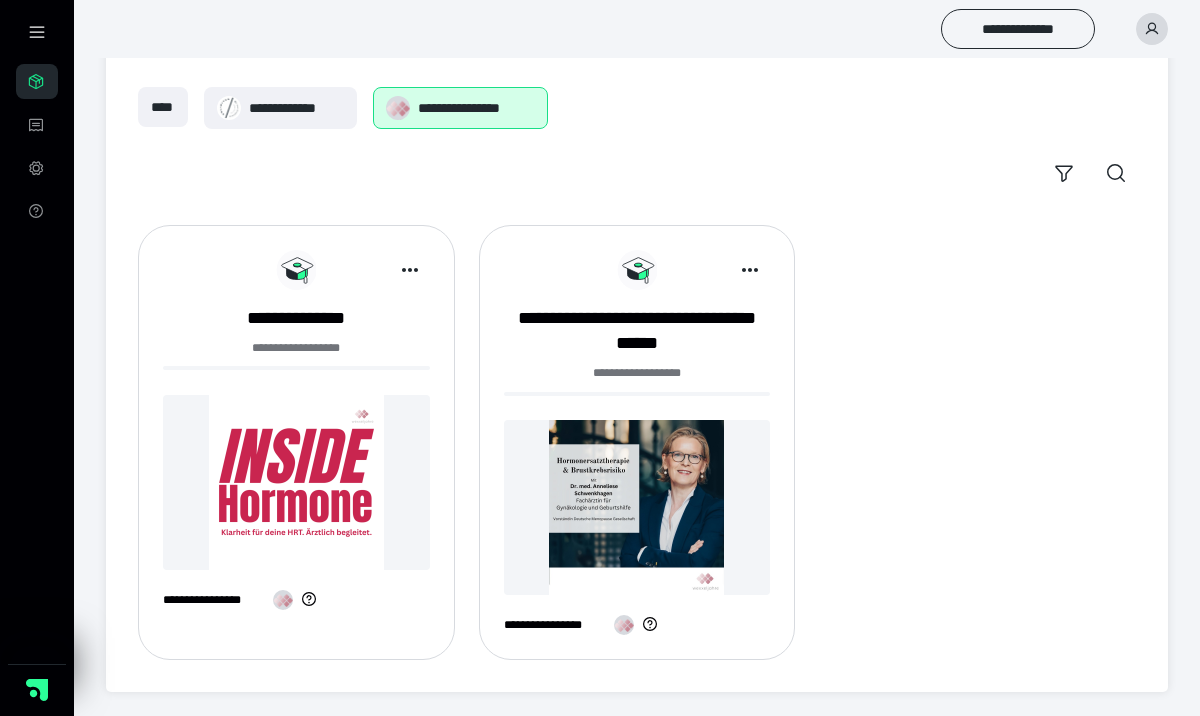 click at bounding box center [1152, 29] 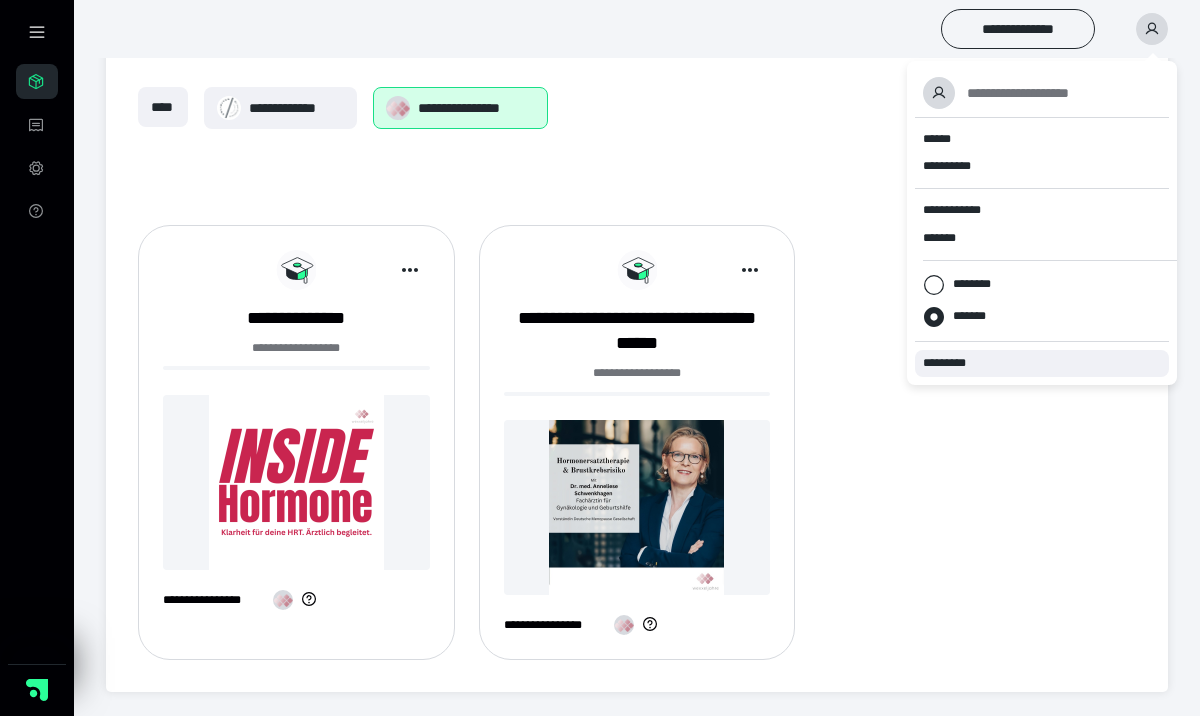 click on "*********" at bounding box center [1042, 363] 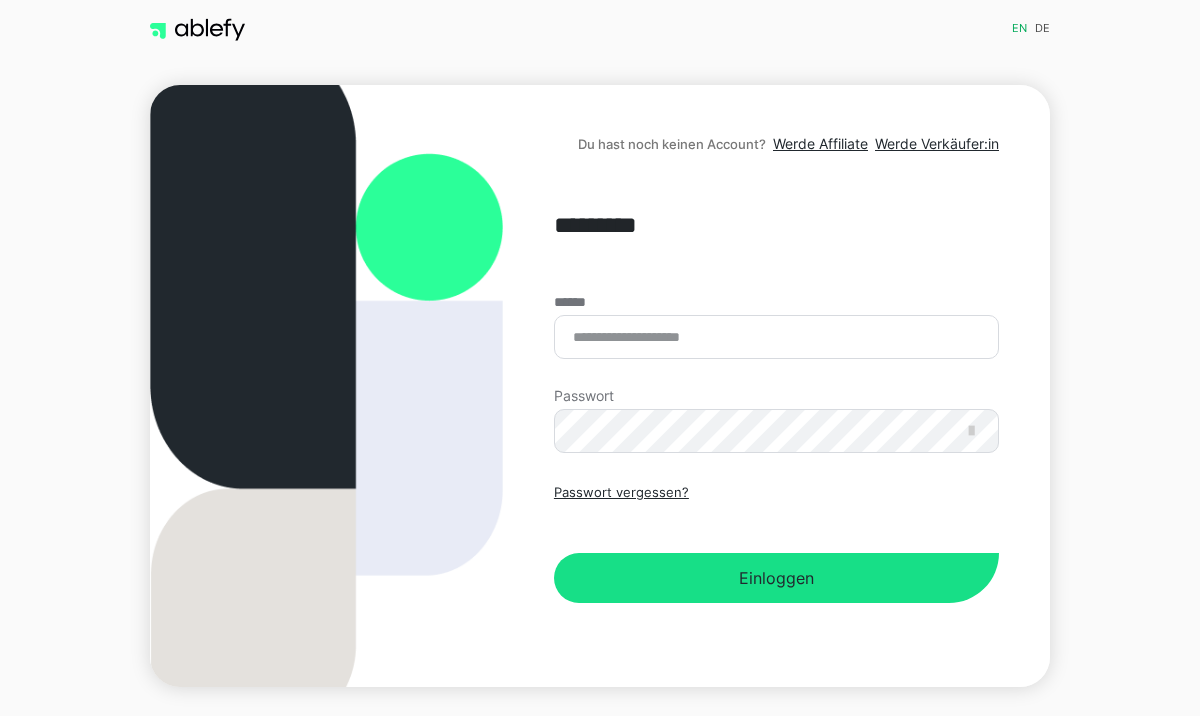 scroll, scrollTop: 0, scrollLeft: 0, axis: both 